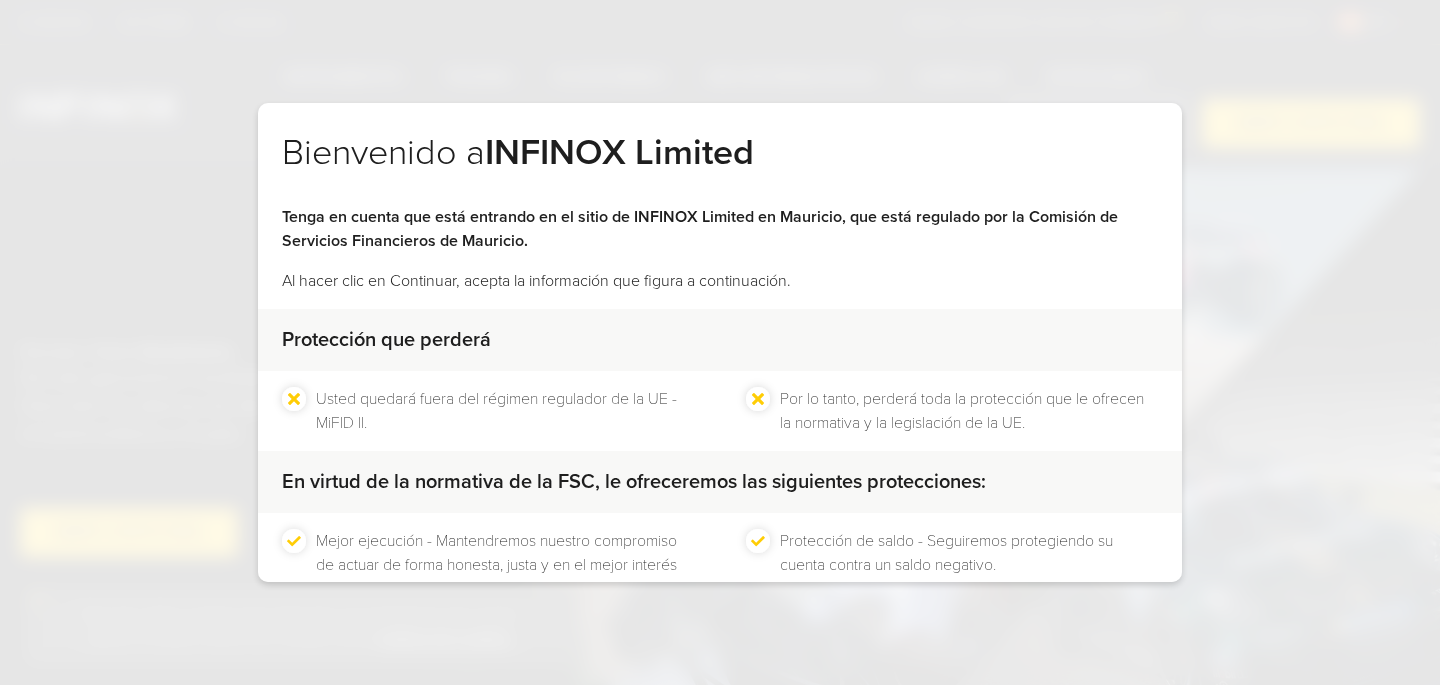scroll, scrollTop: 0, scrollLeft: 0, axis: both 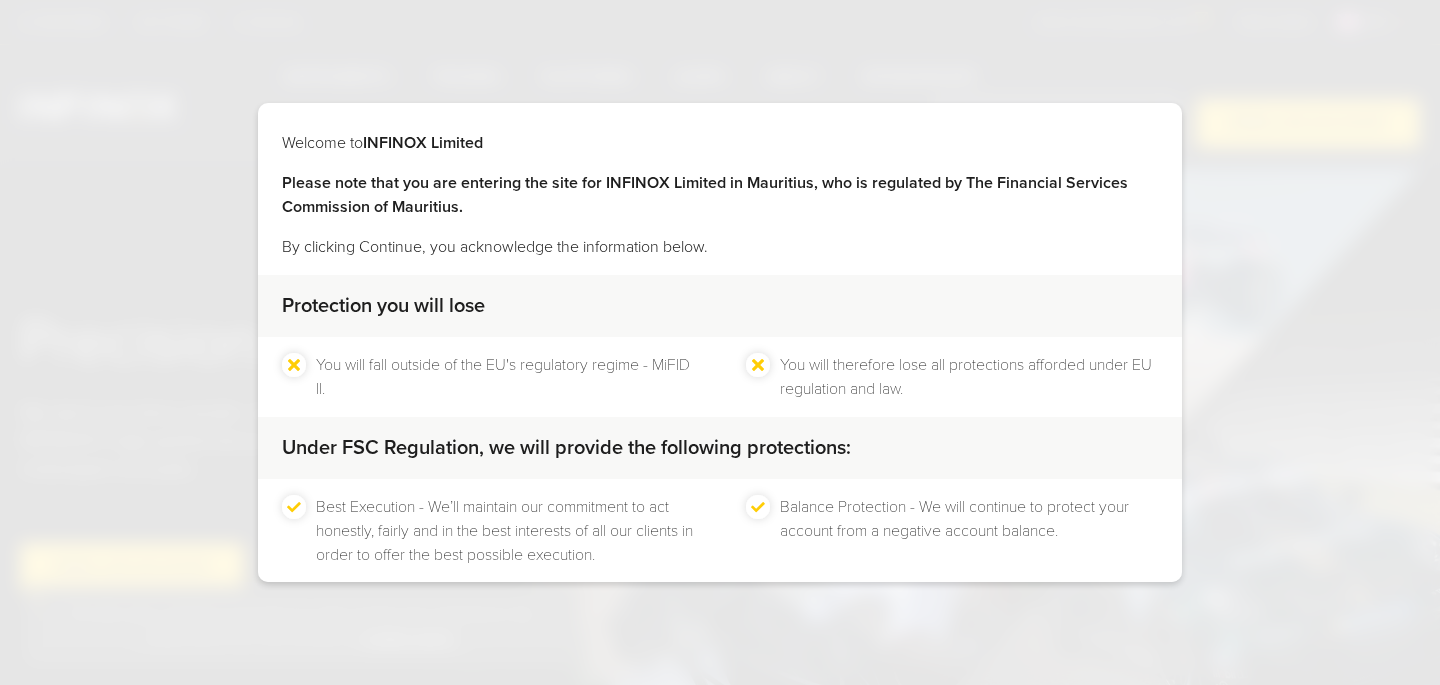 click on "Welcome to  INFINOX Limited
Please note that you are entering the site for INFINOX Limited in Mauritius, who is regulated by The Financial Services Commission of Mauritius.
By clicking Continue, you acknowledge the information below.
Protection you will lose
You will fall outside of the EU's regulatory regime - MiFID II.
You will therefore lose all protections afforded under EU regulation and law." at bounding box center [720, 342] 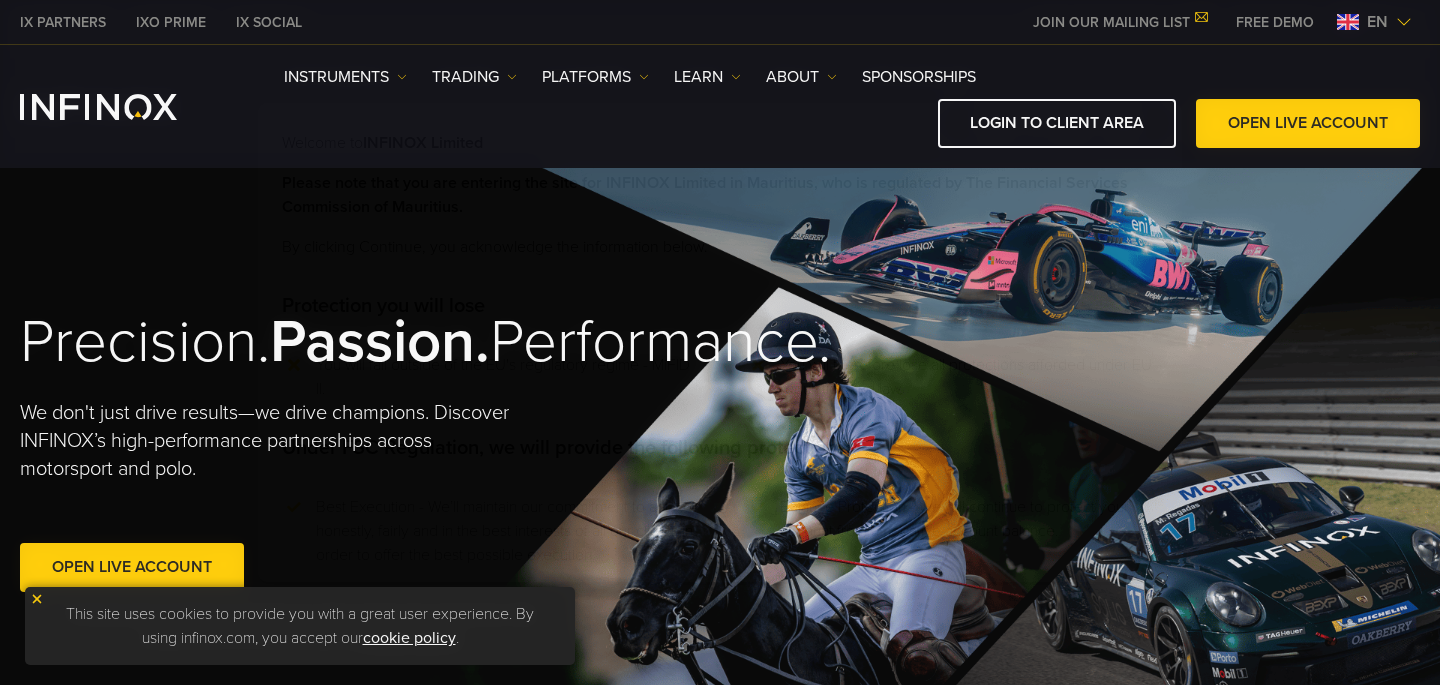 scroll, scrollTop: 0, scrollLeft: 0, axis: both 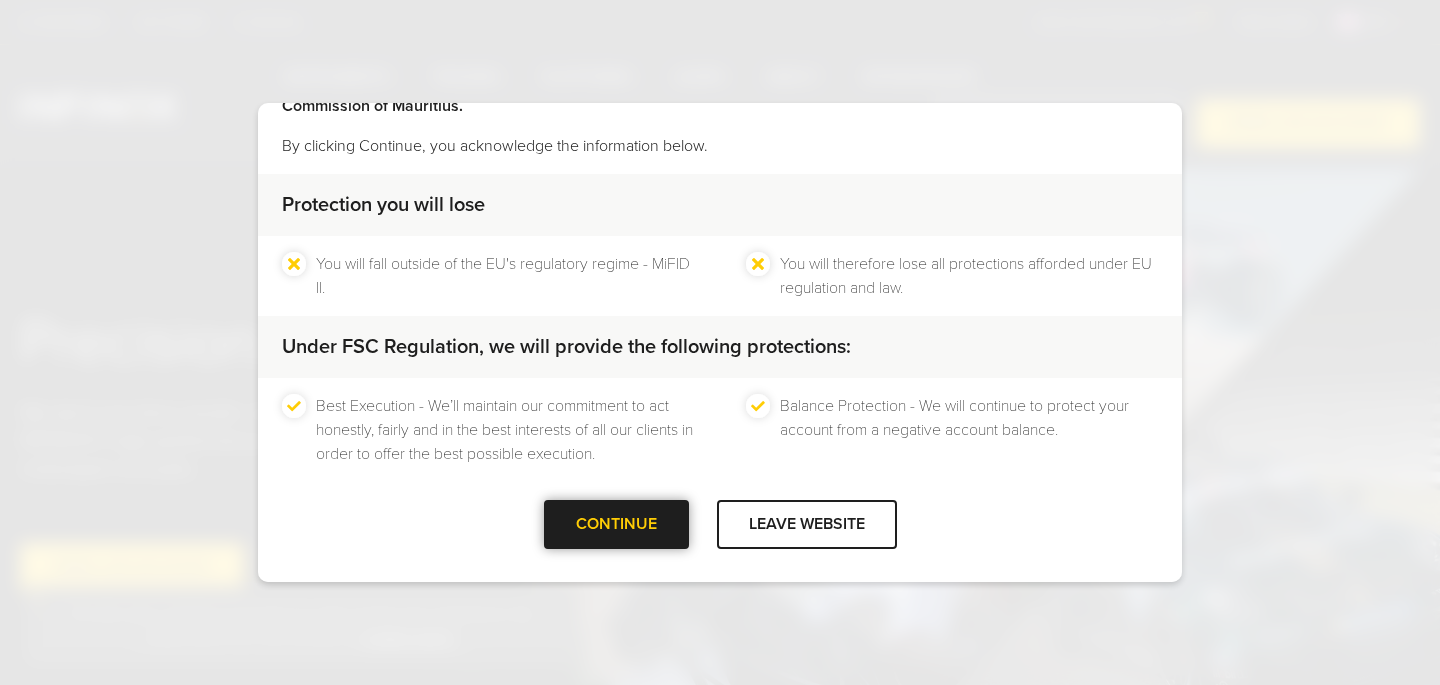 click at bounding box center [616, 524] 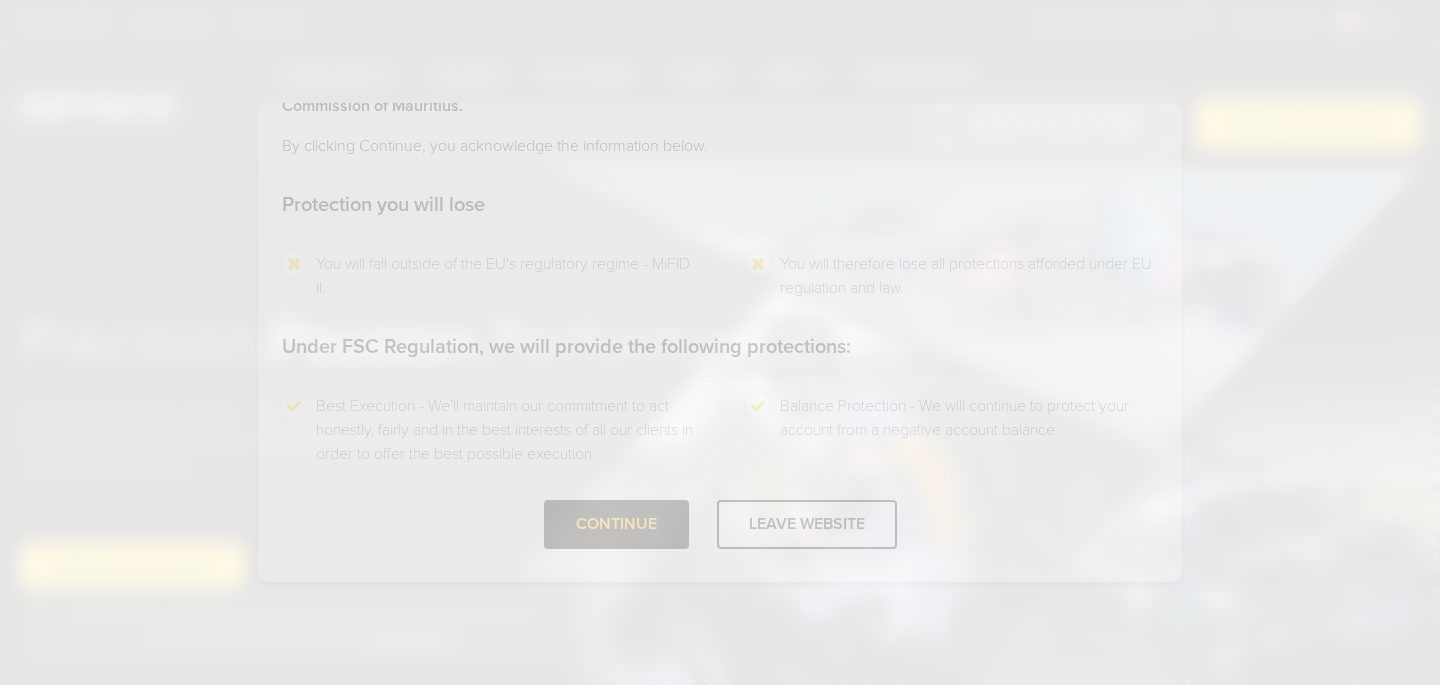 scroll, scrollTop: 0, scrollLeft: 0, axis: both 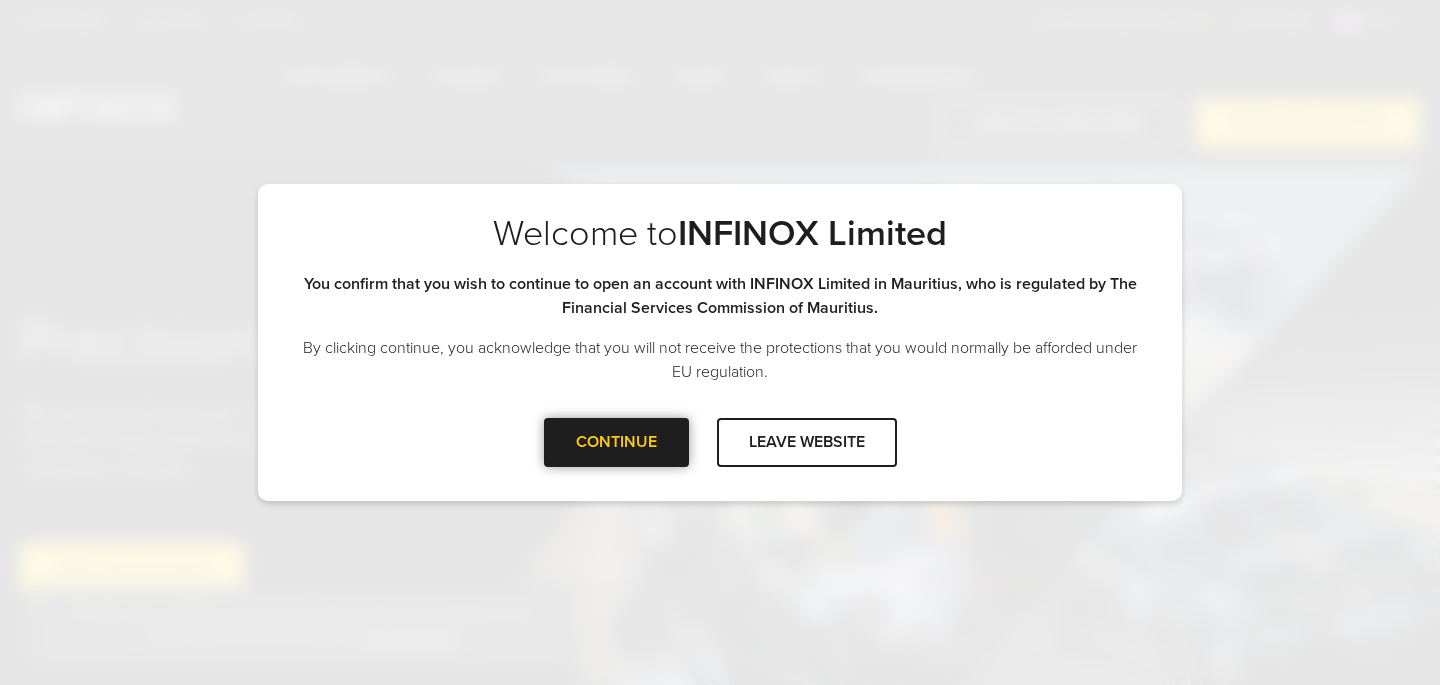 click at bounding box center (616, 442) 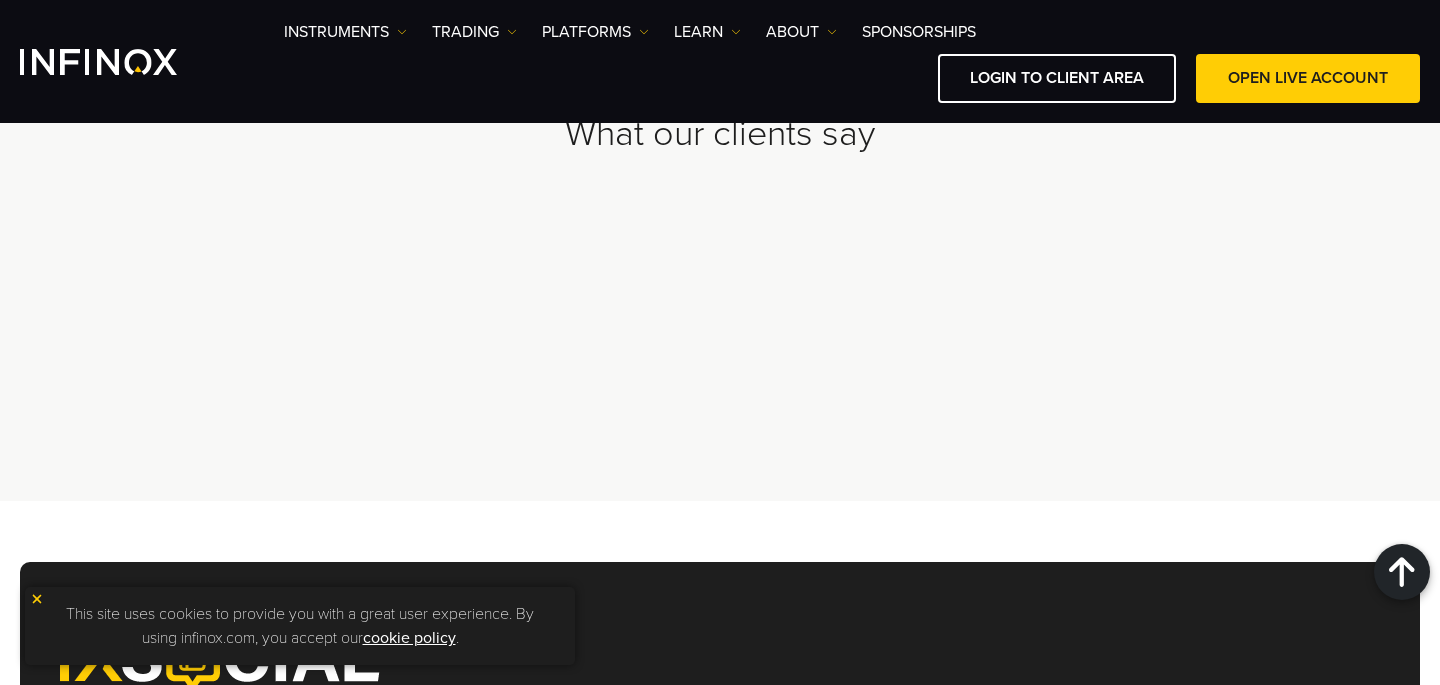 scroll, scrollTop: 5515, scrollLeft: 0, axis: vertical 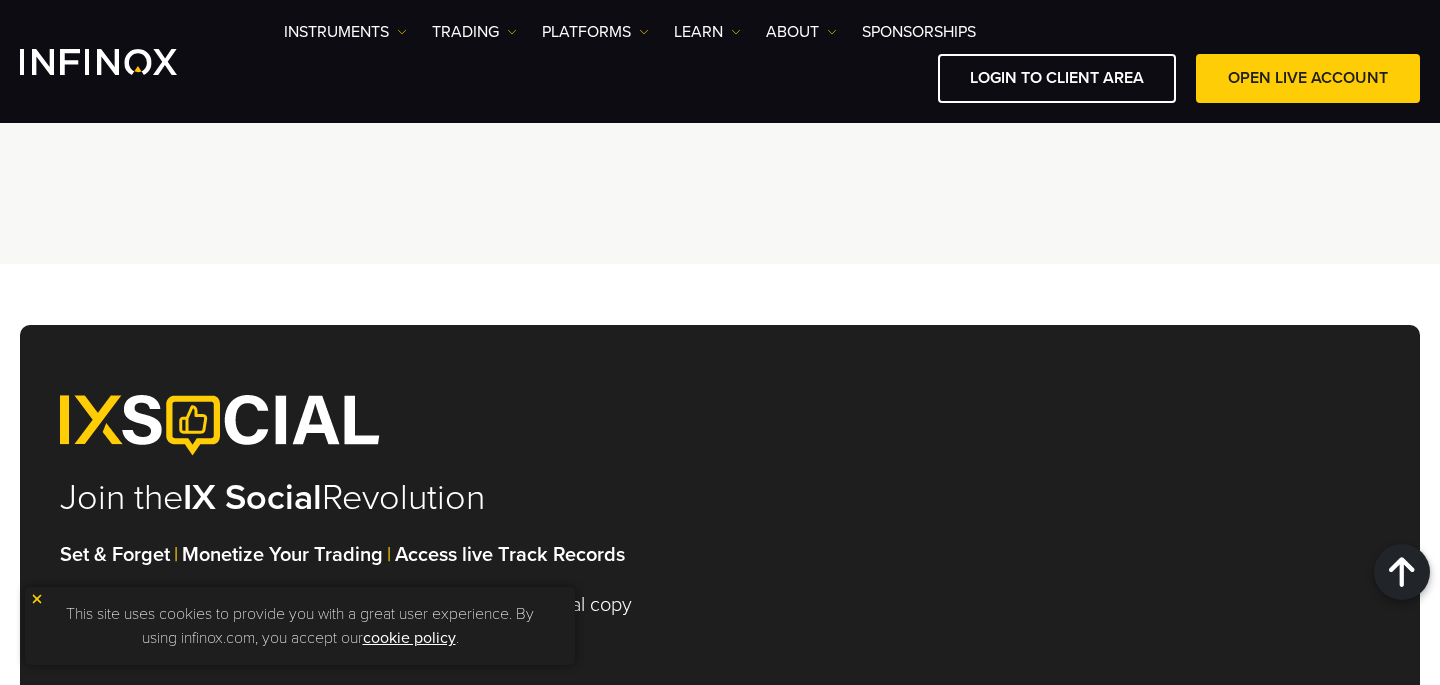 click at bounding box center (37, 599) 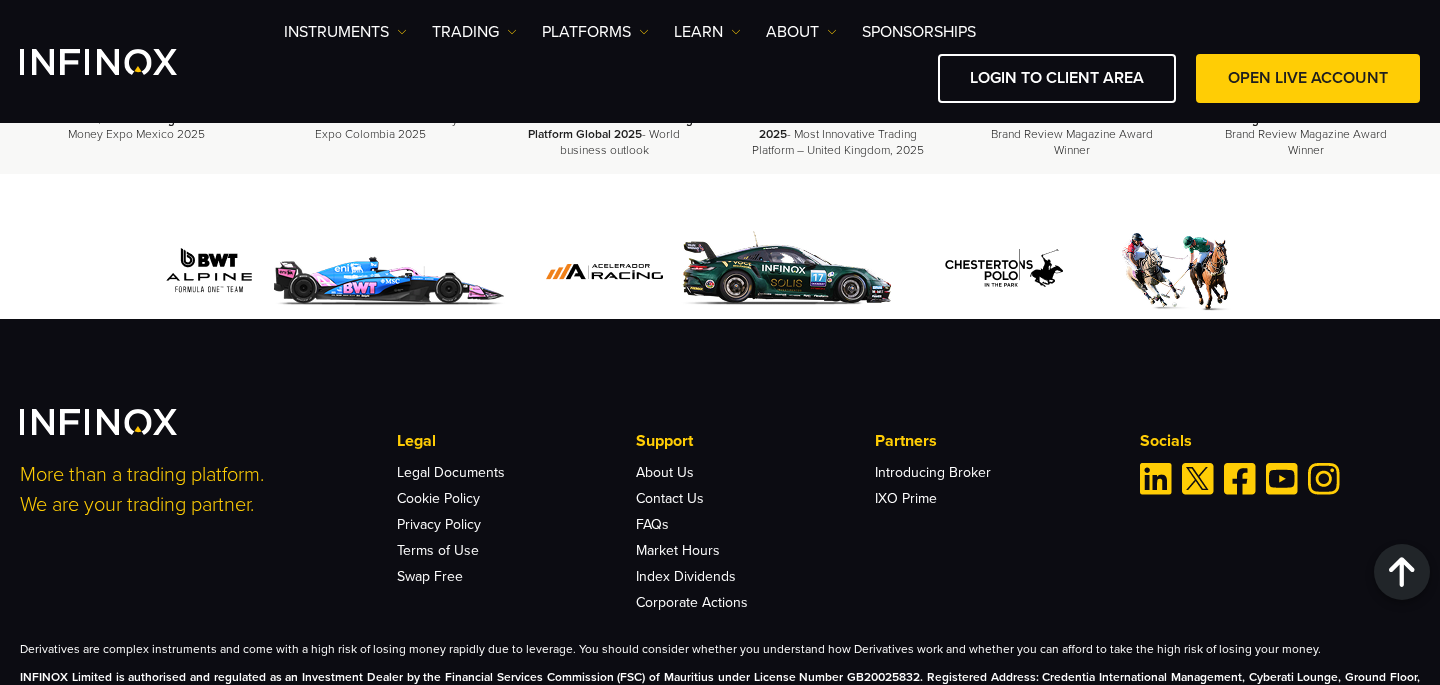 scroll, scrollTop: 7048, scrollLeft: 0, axis: vertical 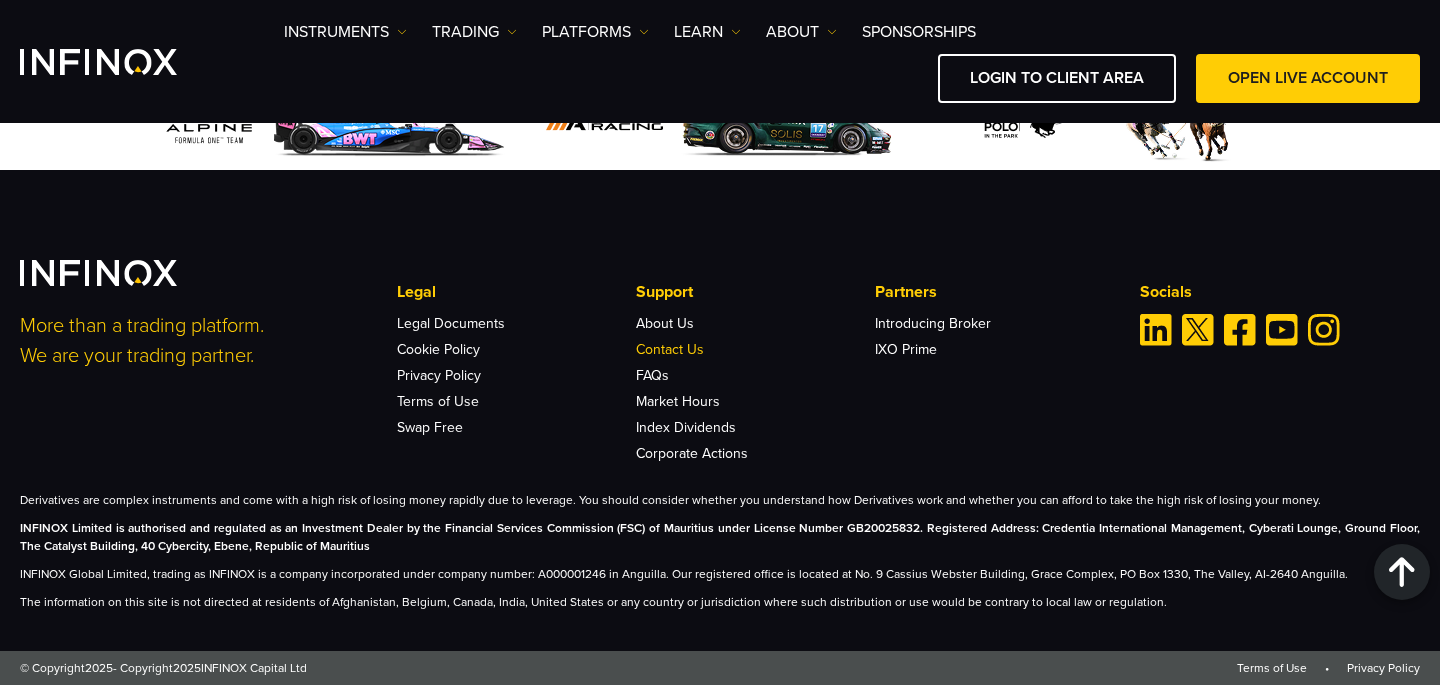 click on "Contact Us" at bounding box center [670, 349] 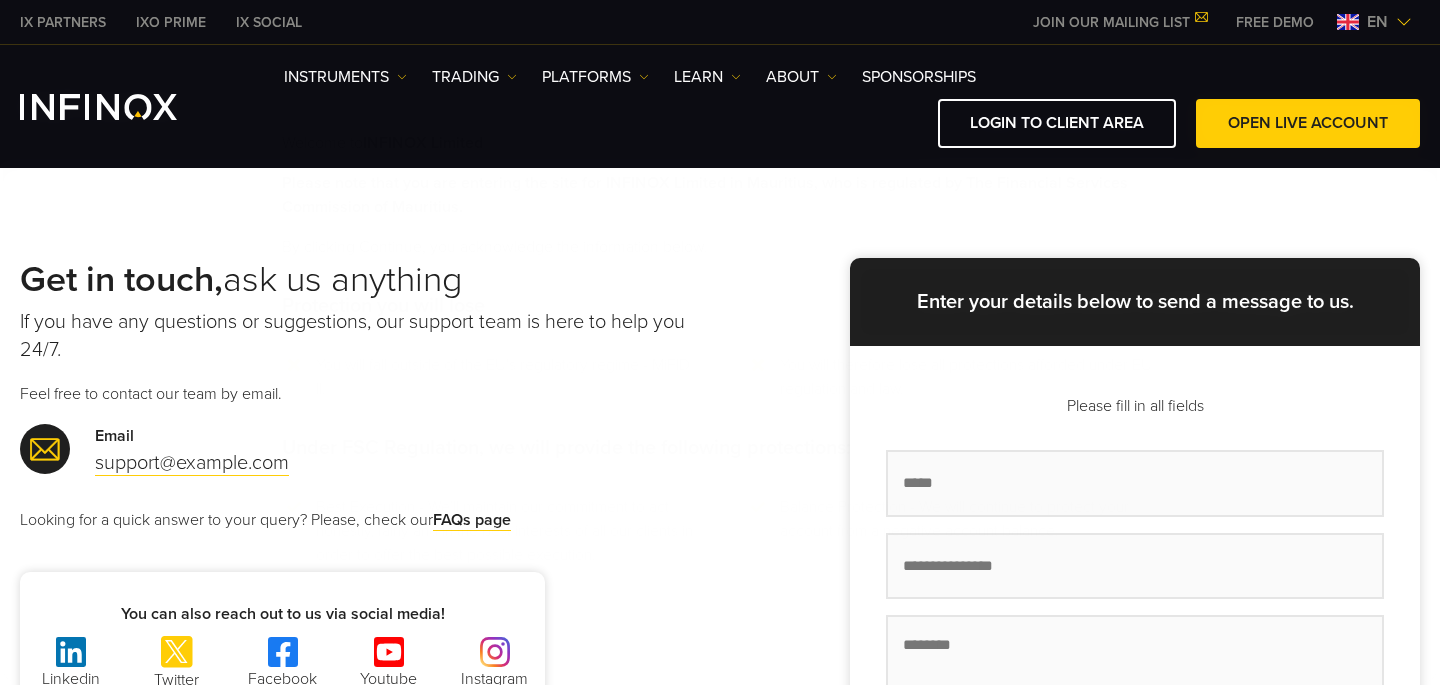 scroll, scrollTop: 0, scrollLeft: 0, axis: both 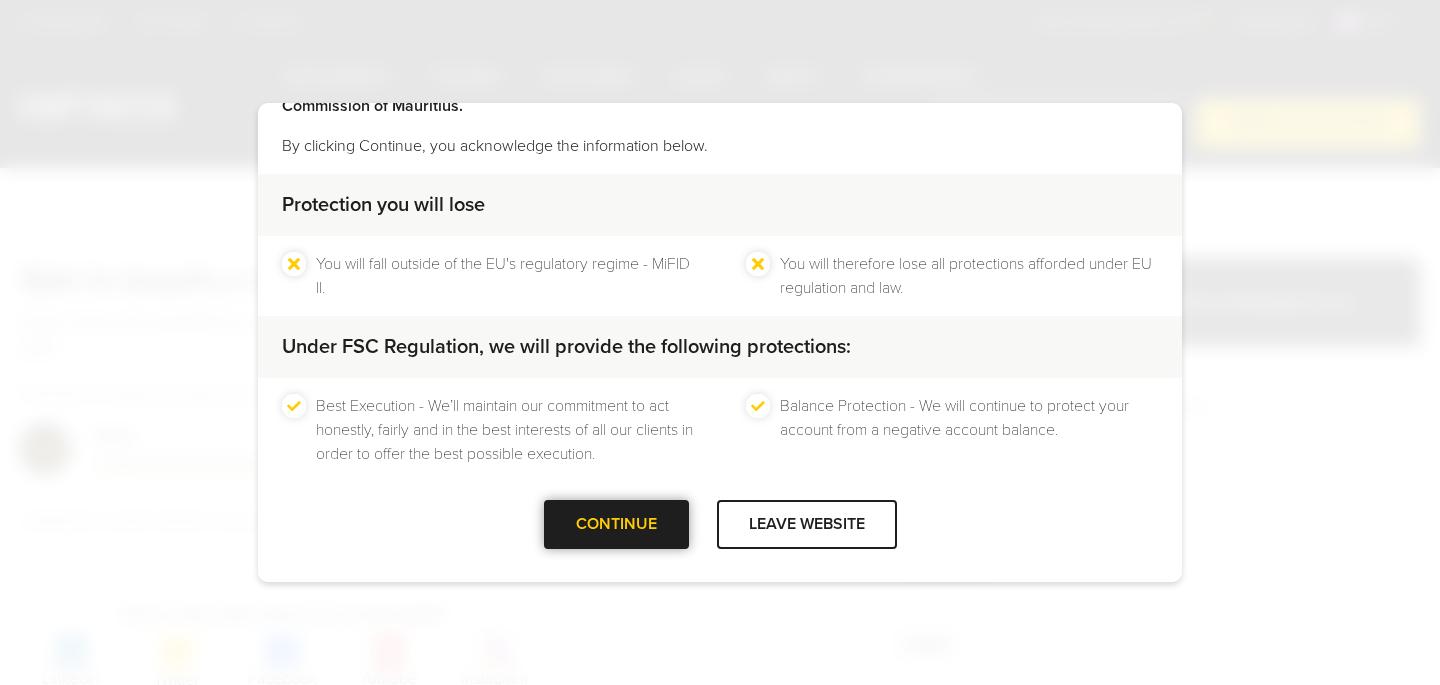 click at bounding box center [616, 524] 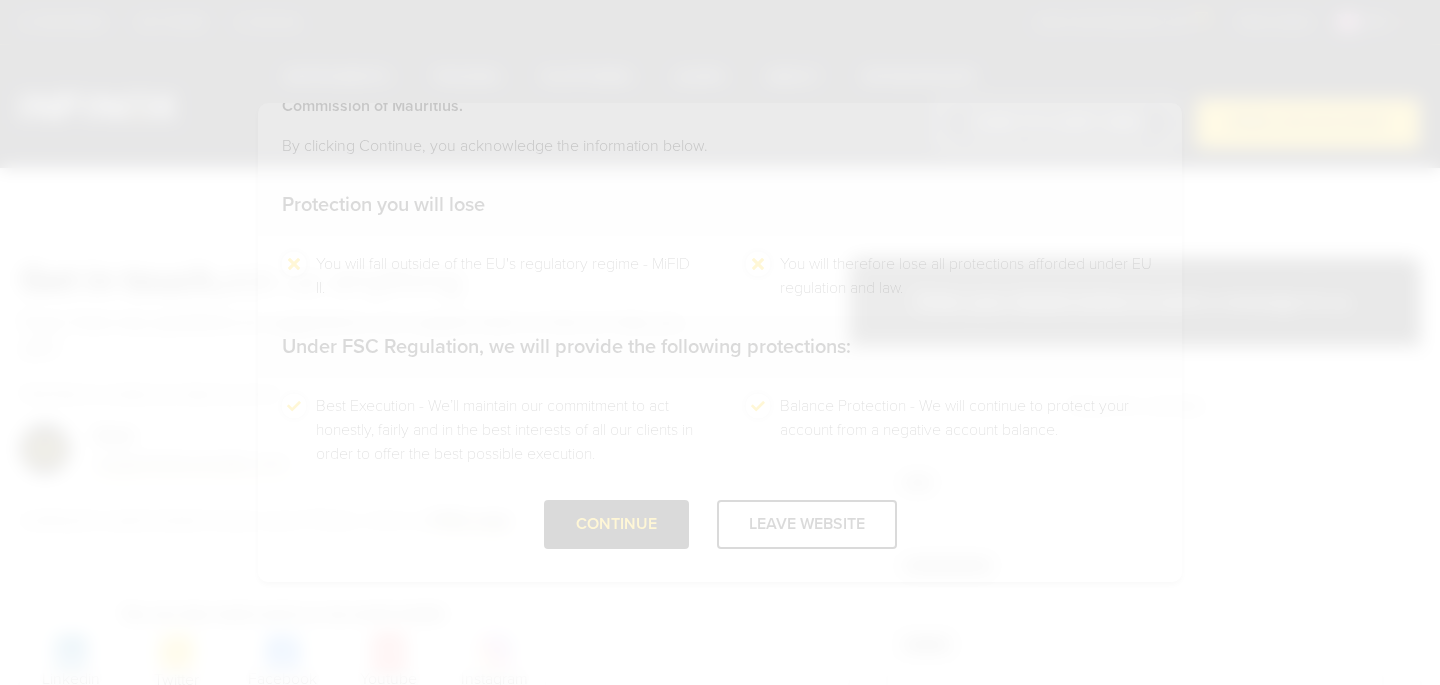scroll, scrollTop: 0, scrollLeft: 0, axis: both 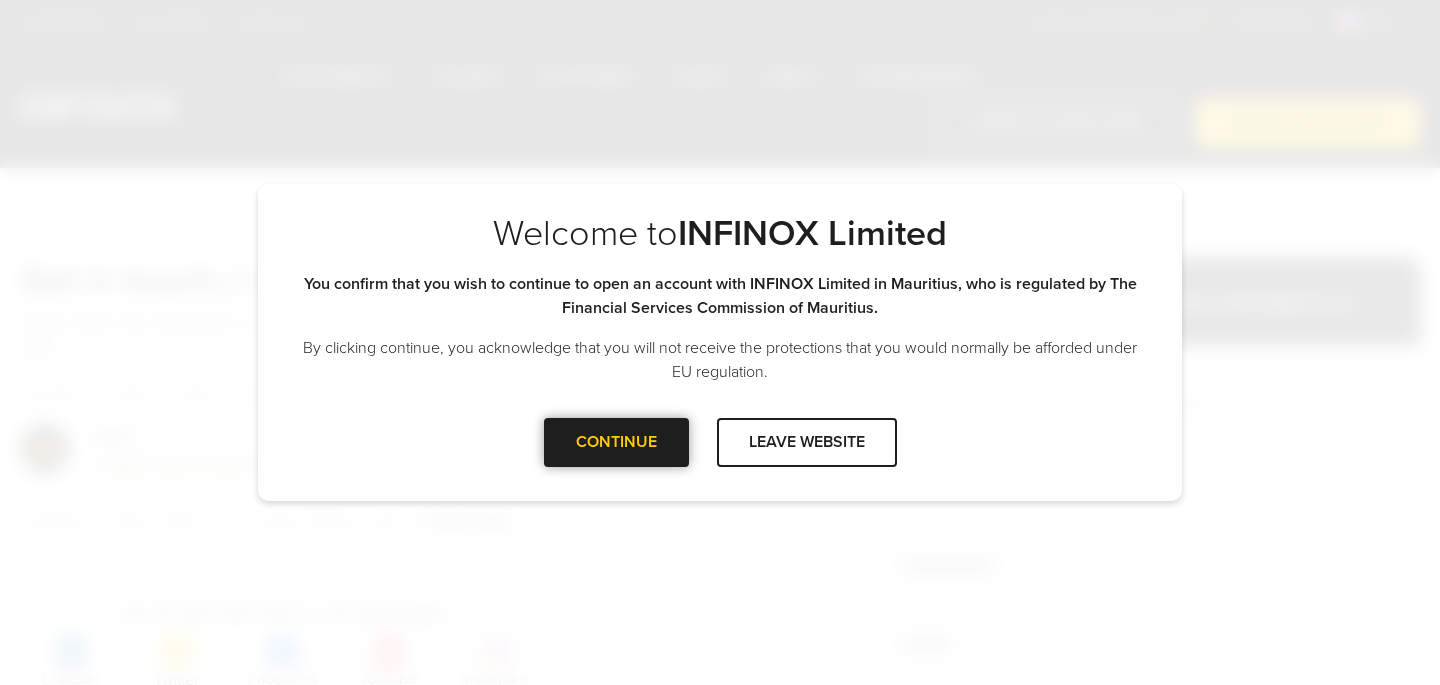 click at bounding box center [616, 442] 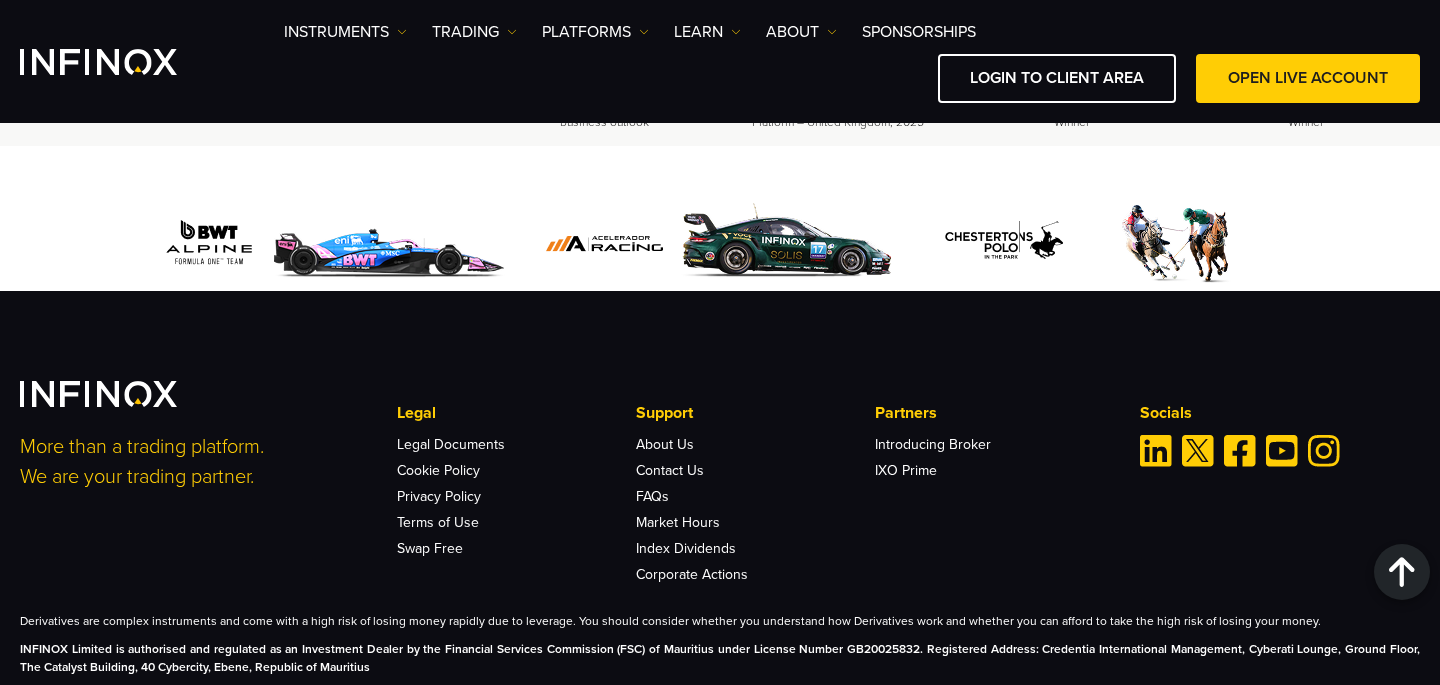 scroll, scrollTop: 2853, scrollLeft: 0, axis: vertical 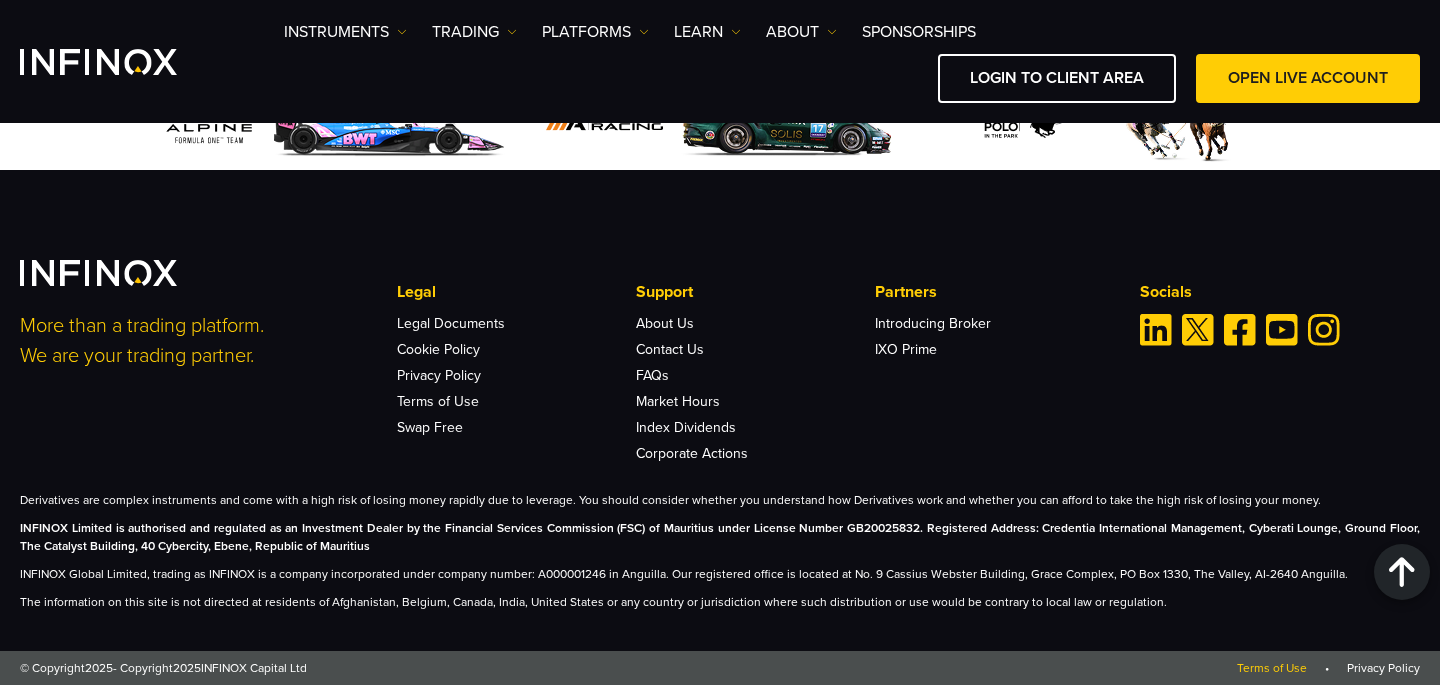 click on "Terms of Use" at bounding box center [1272, 668] 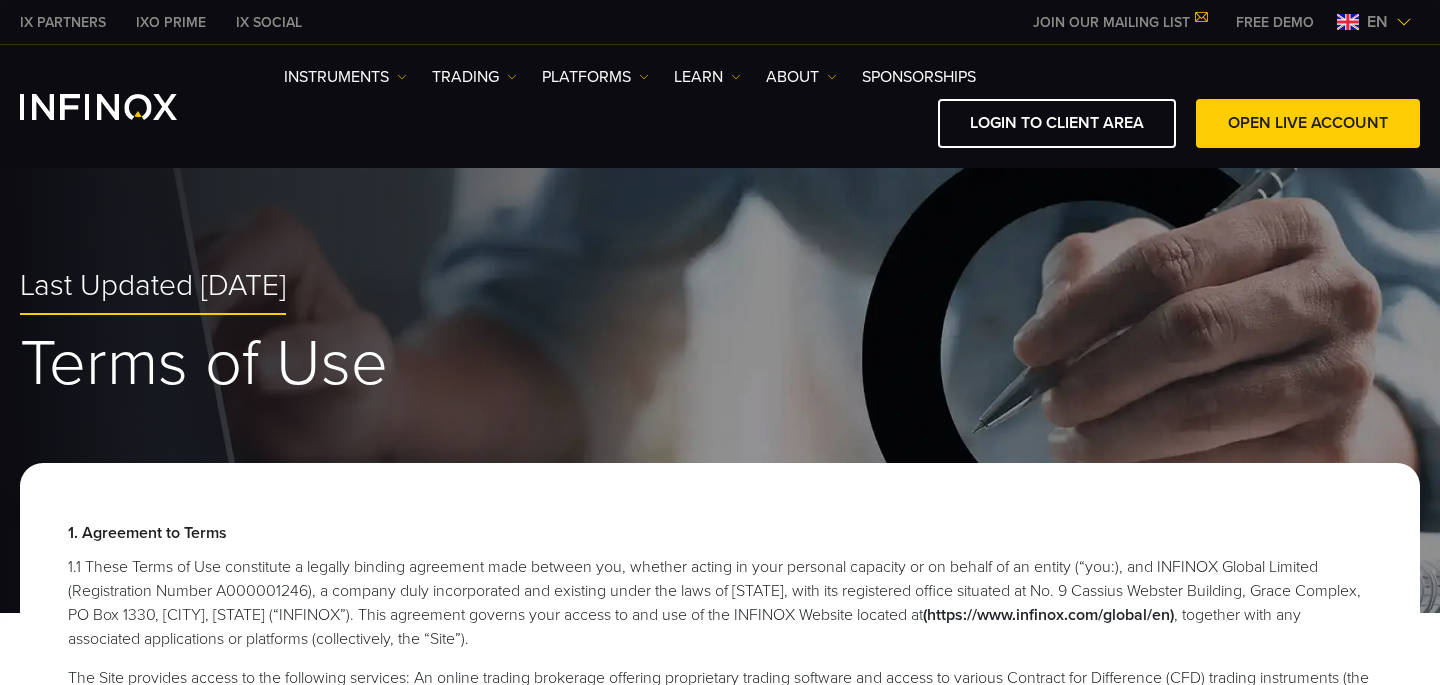 scroll, scrollTop: 0, scrollLeft: 0, axis: both 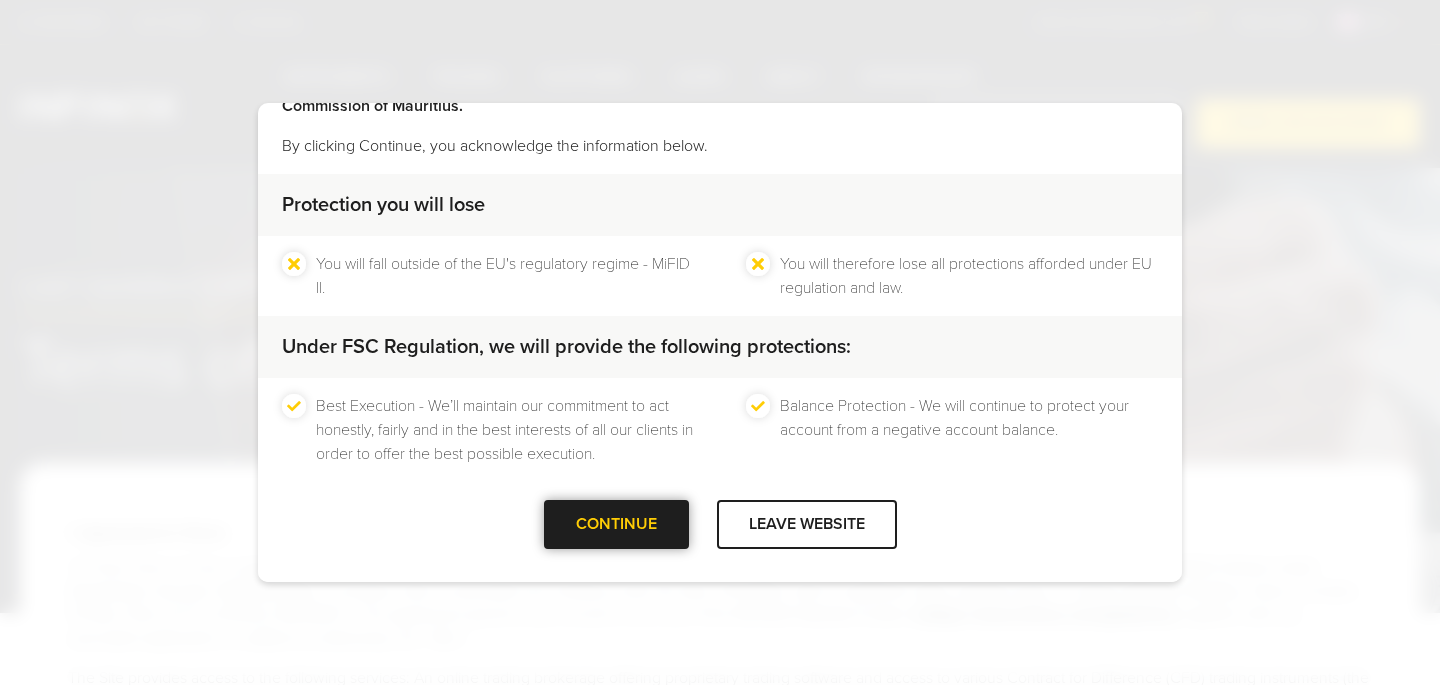 click at bounding box center [616, 524] 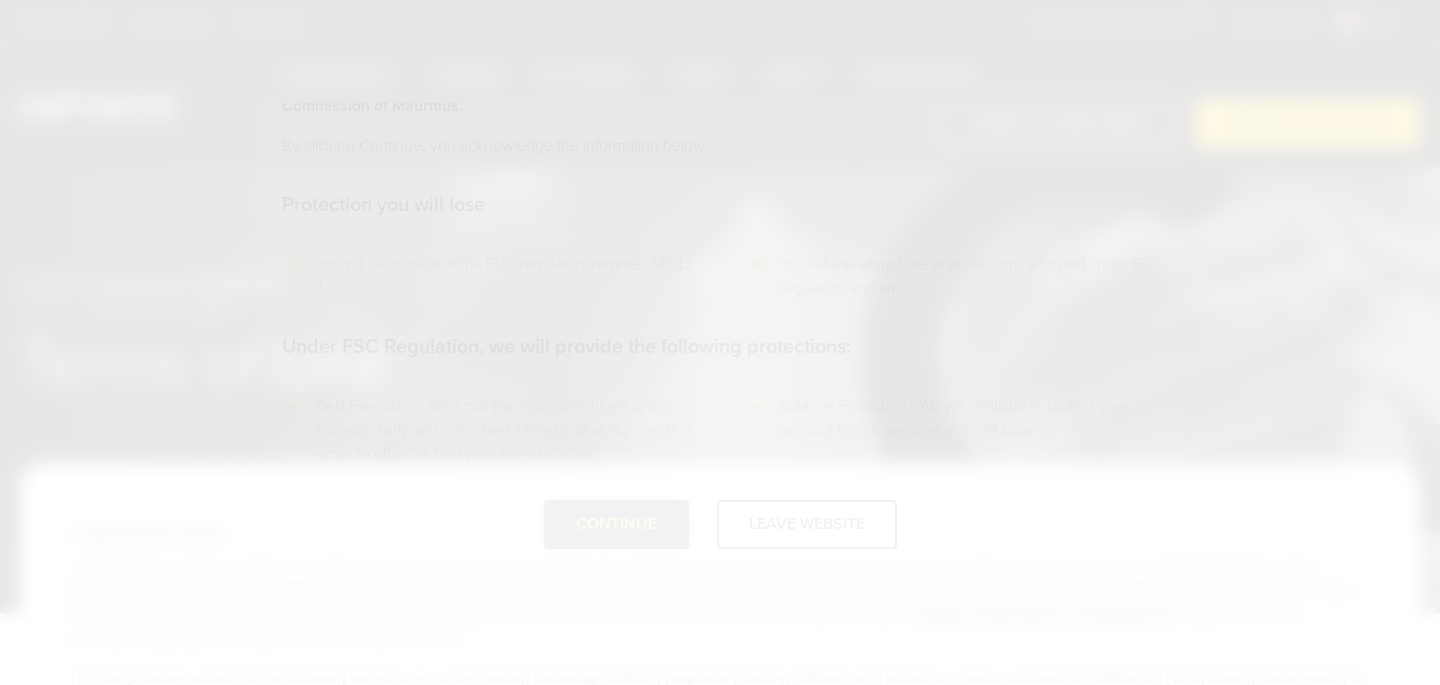 scroll, scrollTop: 0, scrollLeft: 0, axis: both 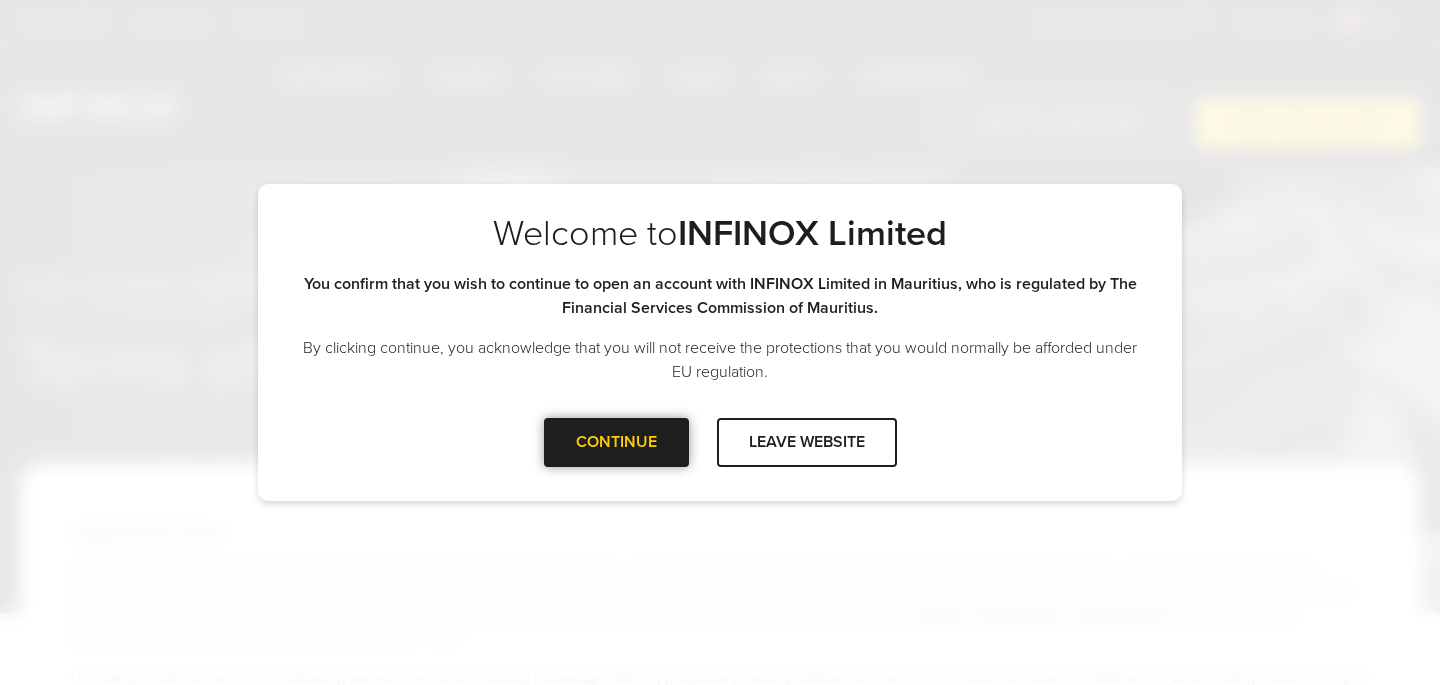 click at bounding box center [616, 442] 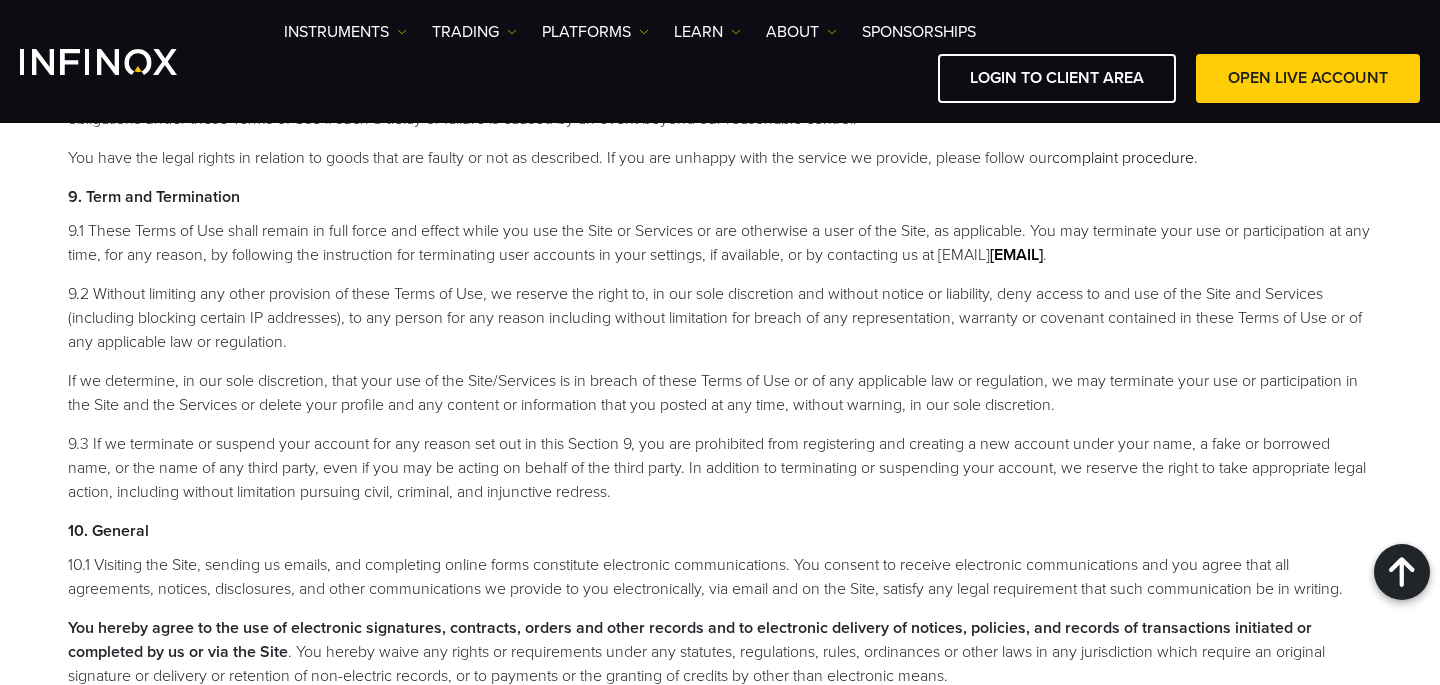 scroll, scrollTop: 6156, scrollLeft: 0, axis: vertical 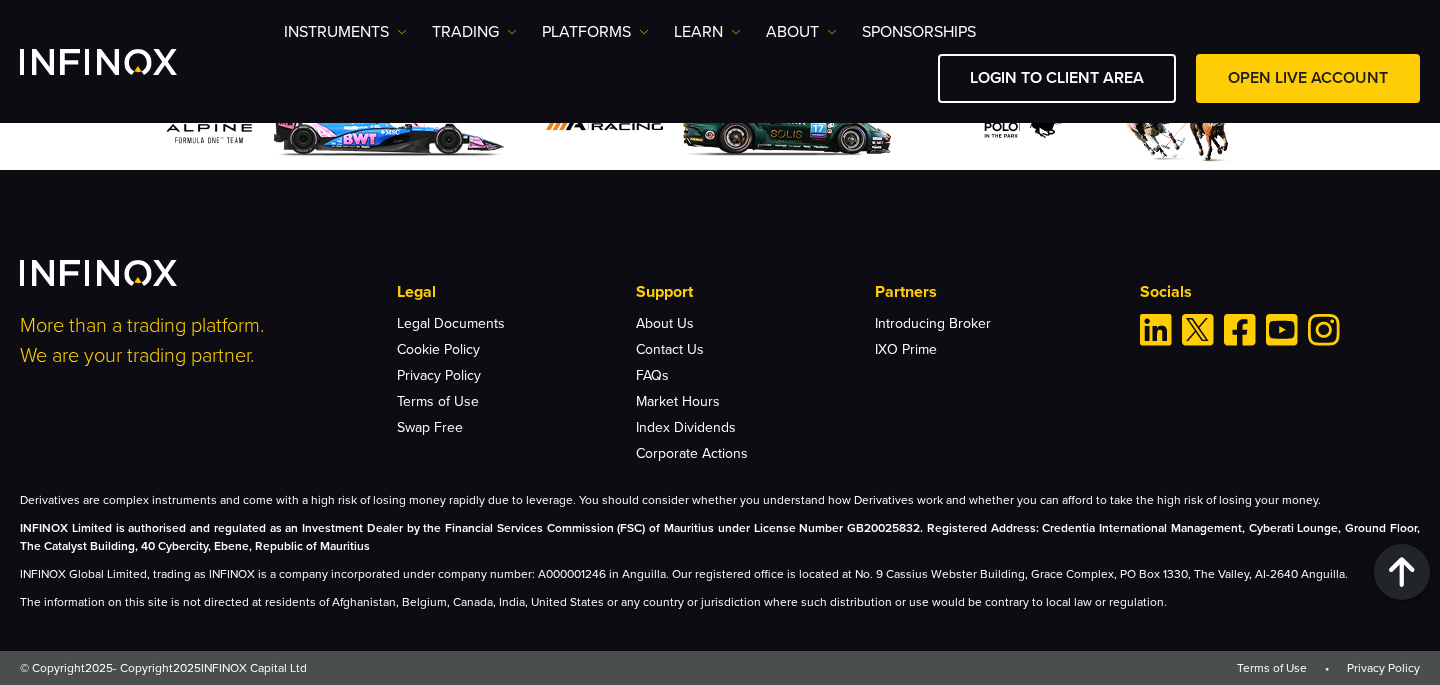click on "INFINOX Limited is authorised and regulated as an Investment Dealer by the Financial Services Commission (FSC) of Mauritius under License Number GB20025832. Registered Address: Credentia International Management, Cyberati Lounge, Ground Floor, The Catalyst Building, 40 Cybercity, Ebene, Republic of Mauritius" at bounding box center [720, 537] 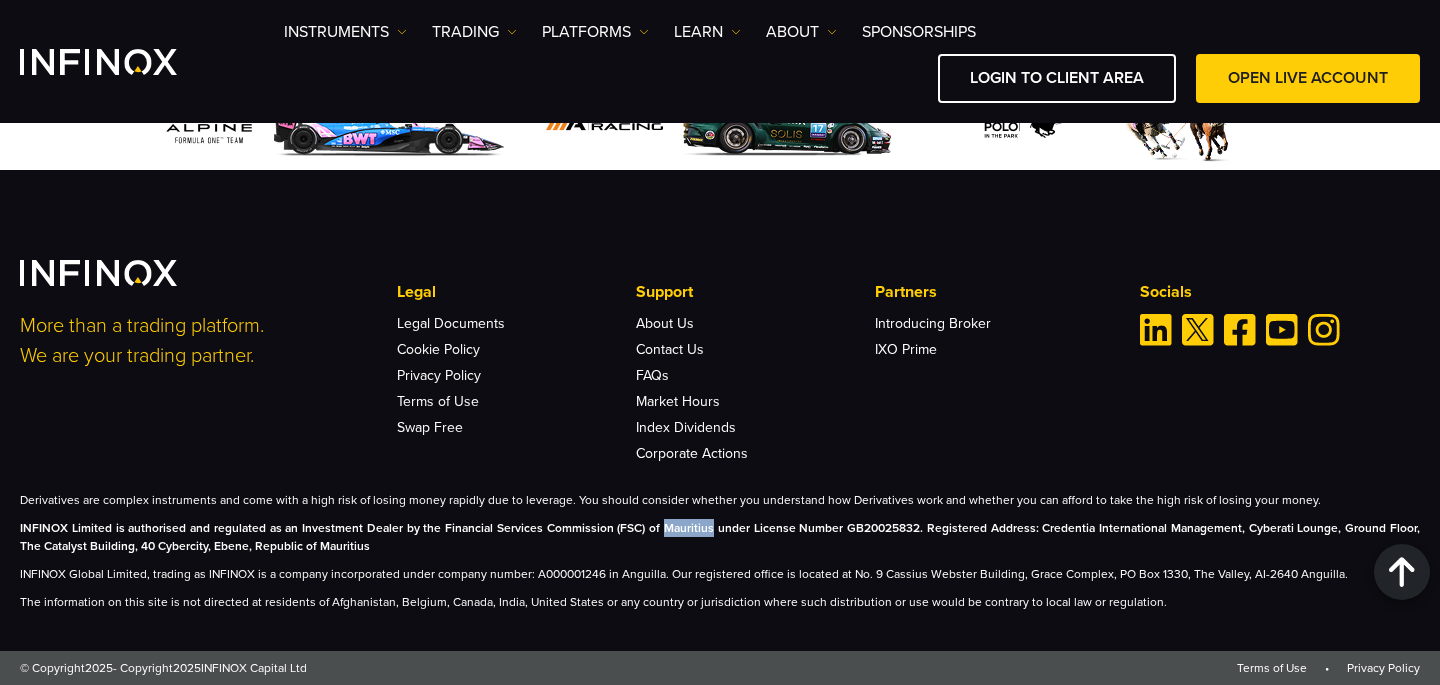 click on "INFINOX Limited is authorised and regulated as an Investment Dealer by the Financial Services Commission (FSC) of Mauritius under License Number GB20025832. Registered Address: Credentia International Management, Cyberati Lounge, Ground Floor, The Catalyst Building, 40 Cybercity, Ebene, Republic of Mauritius" at bounding box center (720, 537) 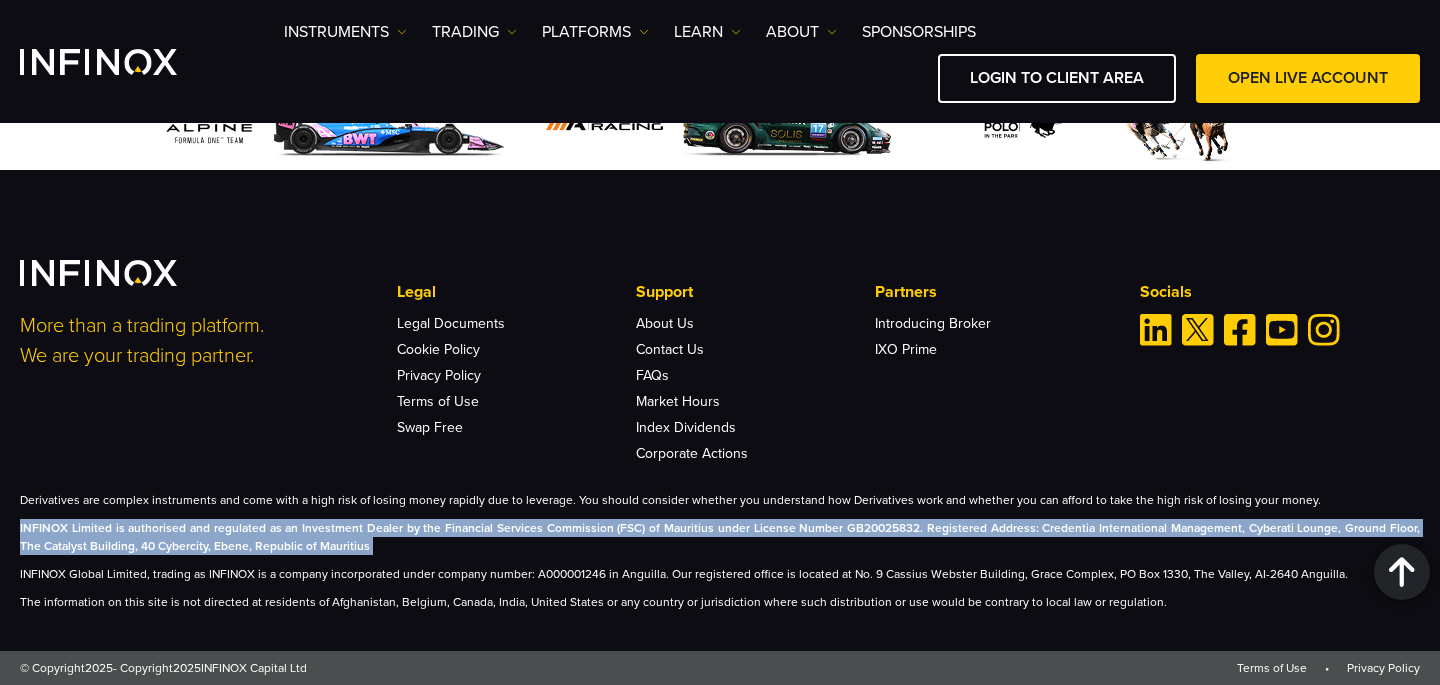click on "INFINOX Limited is authorised and regulated as an Investment Dealer by the Financial Services Commission (FSC) of Mauritius under License Number GB20025832. Registered Address: Credentia International Management, Cyberati Lounge, Ground Floor, The Catalyst Building, 40 Cybercity, Ebene, Republic of Mauritius" at bounding box center (720, 537) 